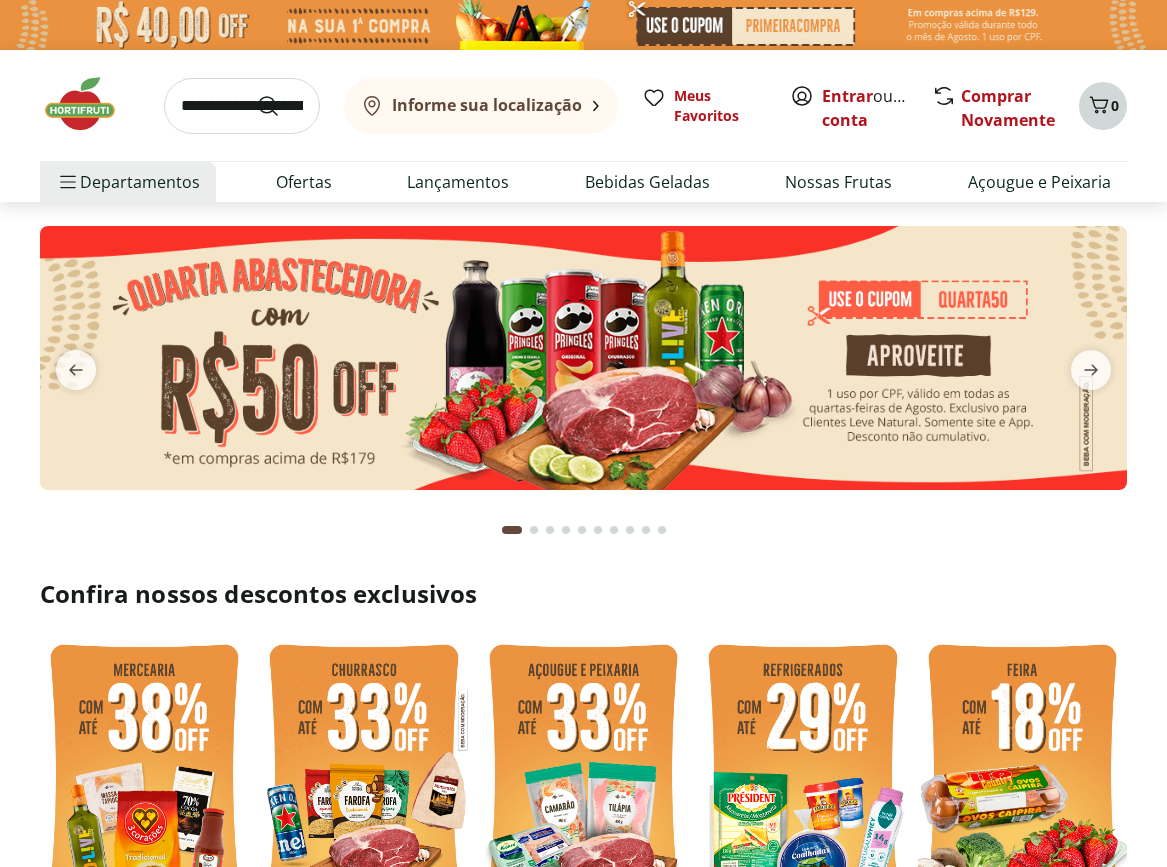 scroll, scrollTop: 0, scrollLeft: 0, axis: both 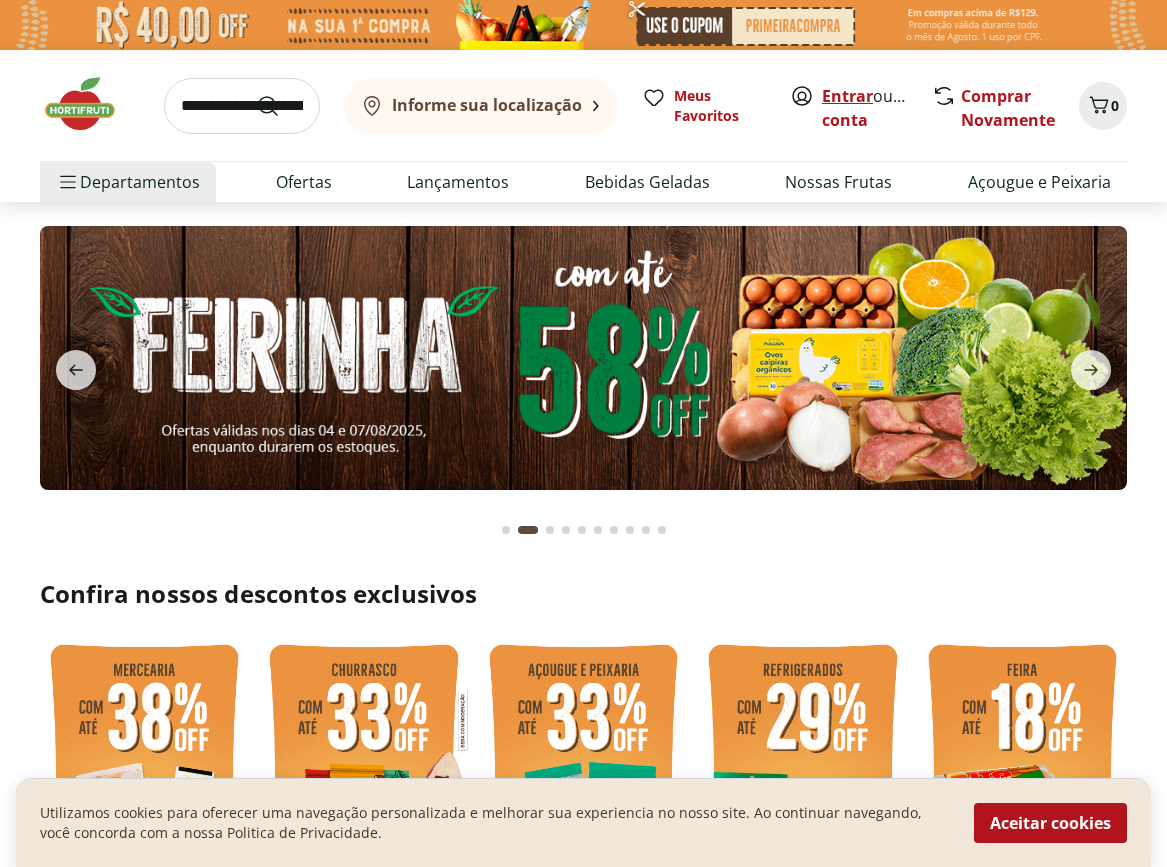click on "Entrar" at bounding box center [847, 96] 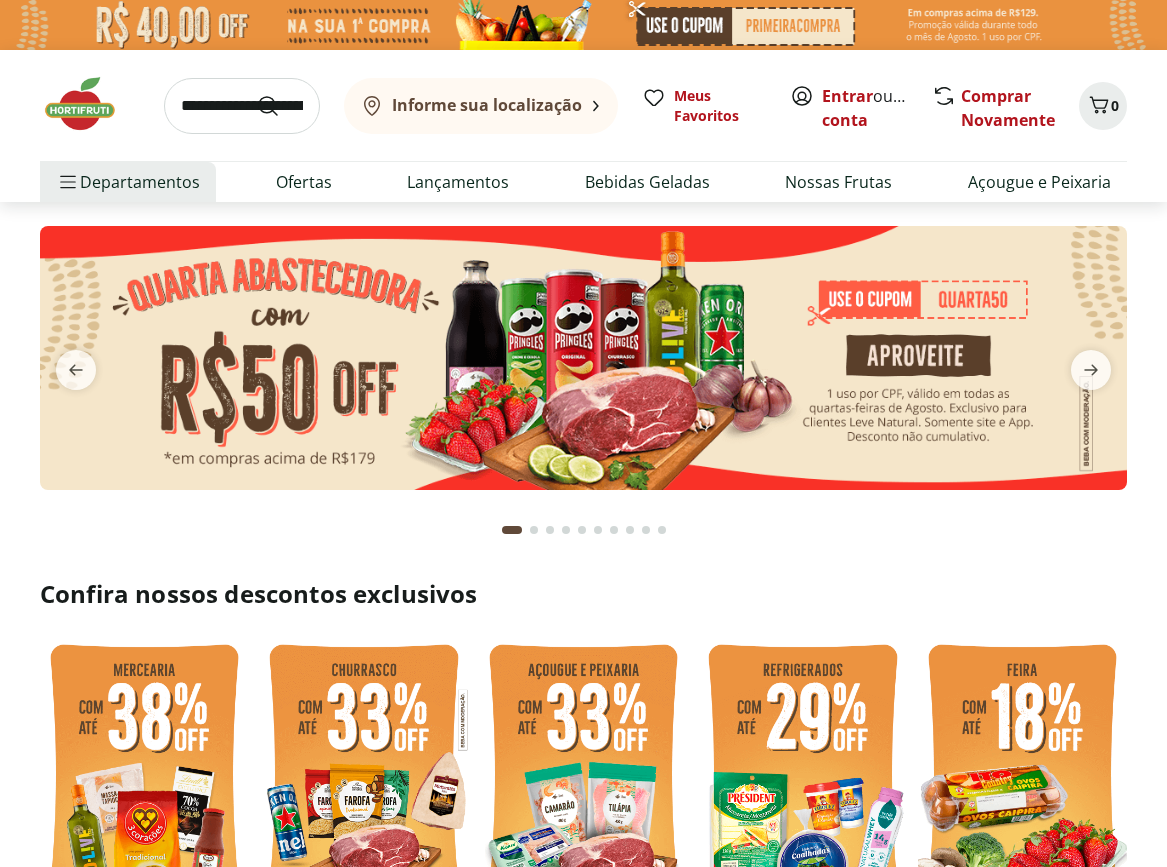 scroll, scrollTop: 0, scrollLeft: 0, axis: both 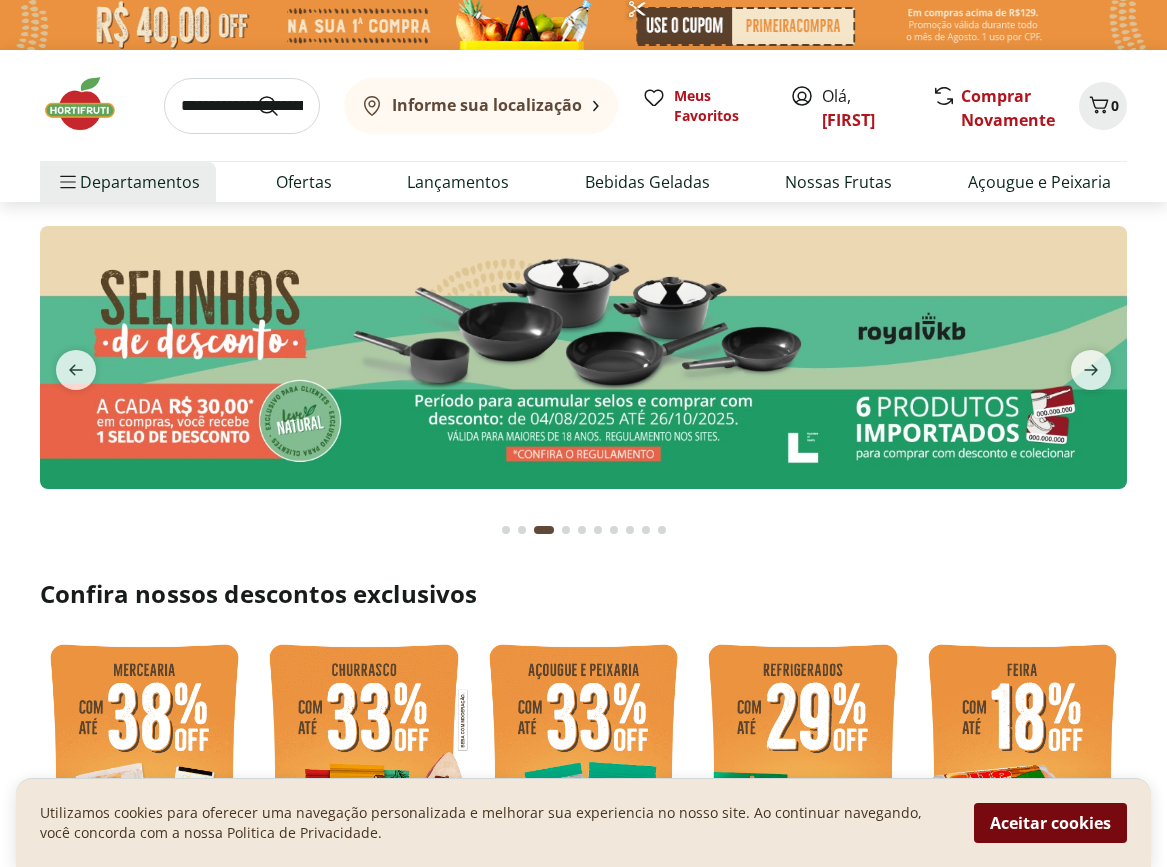 click on "Aceitar cookies" at bounding box center (1050, 823) 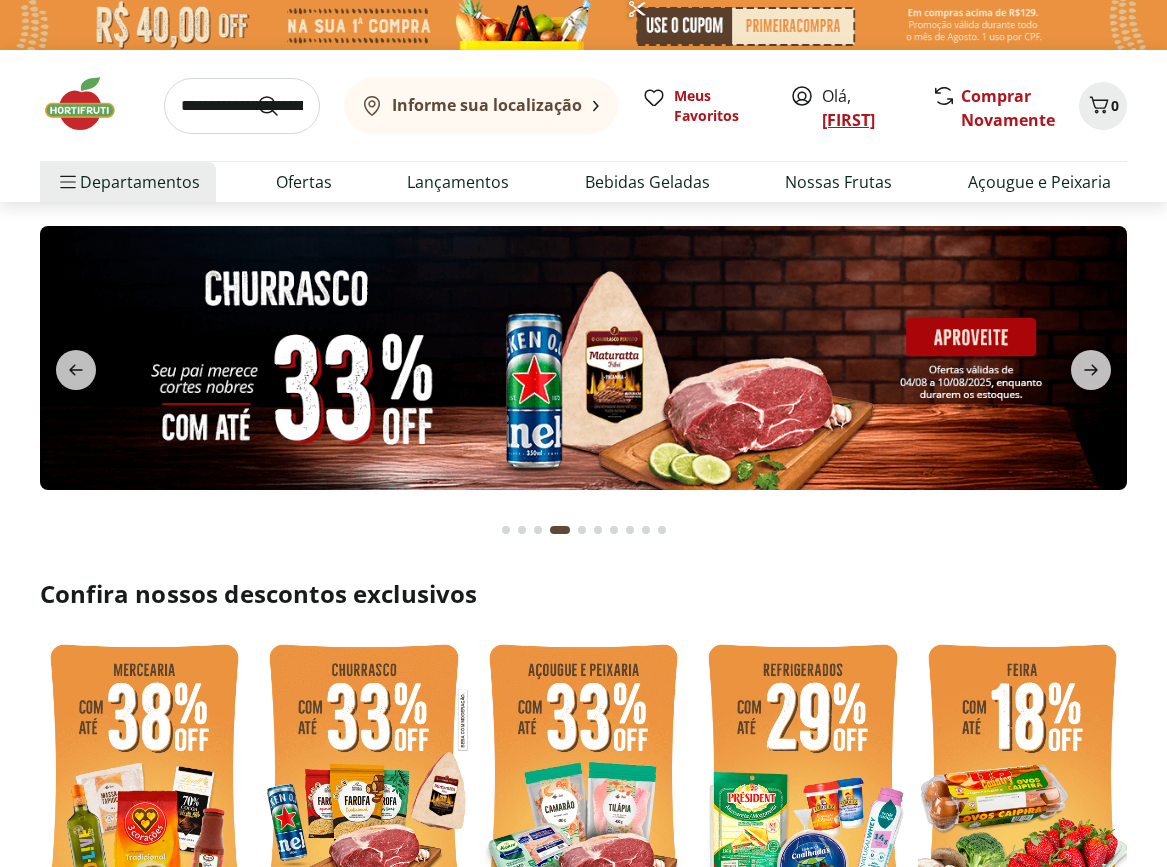 click on "[FIRST]" at bounding box center (848, 120) 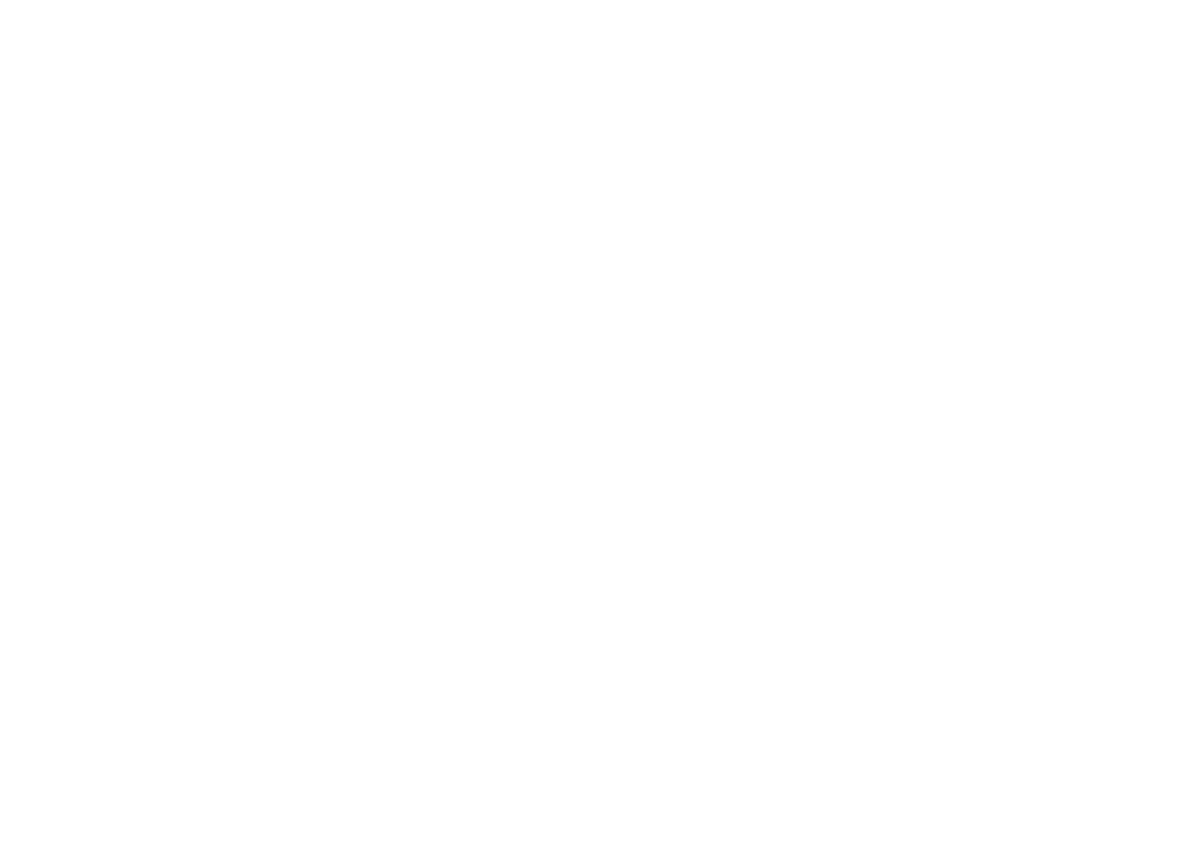 scroll, scrollTop: 0, scrollLeft: 0, axis: both 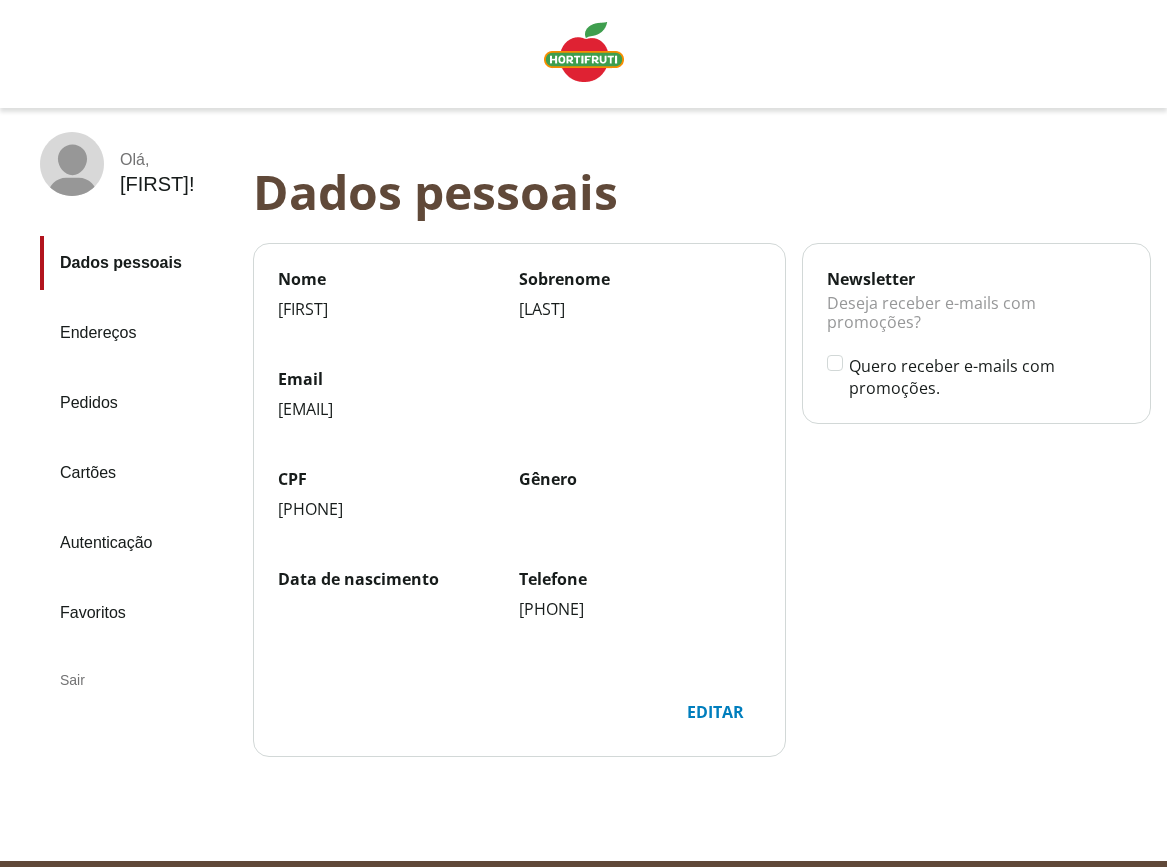 click on "Gênero" at bounding box center (639, 494) 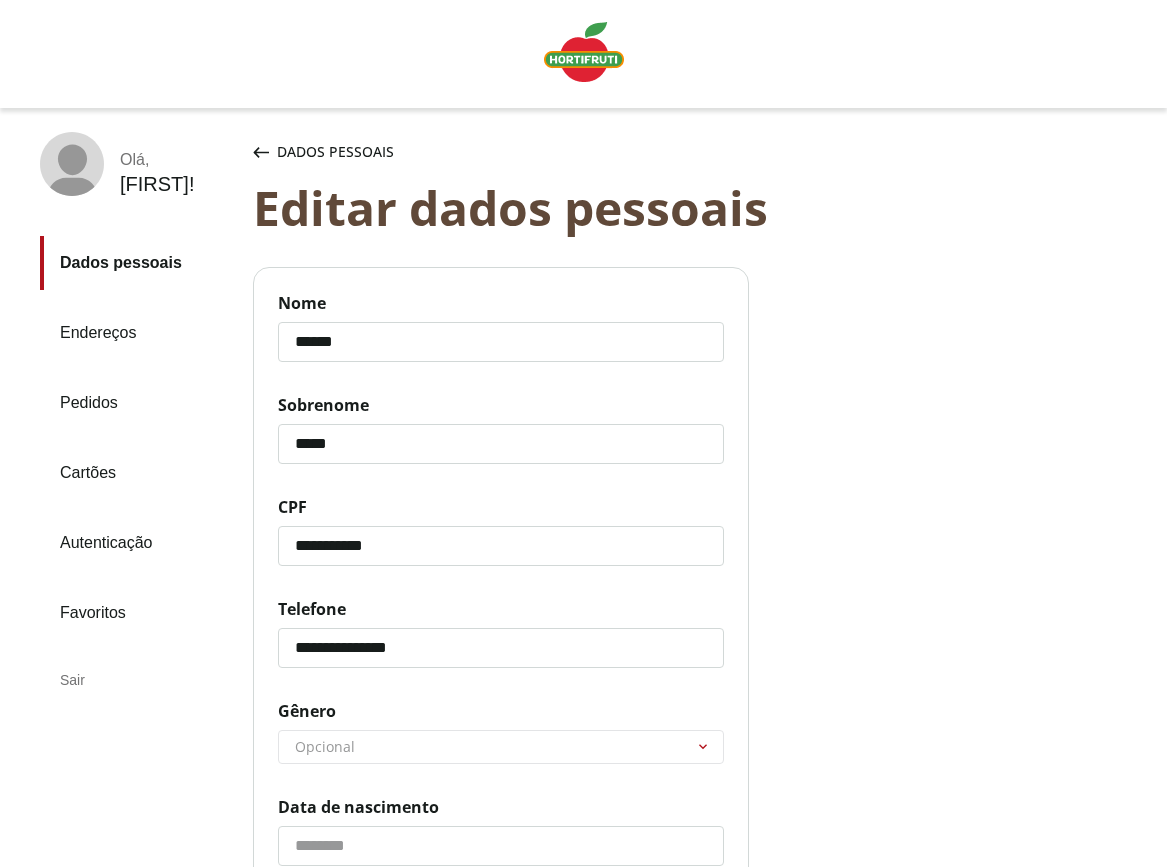 click on "******** ********* ********" at bounding box center (501, 747) 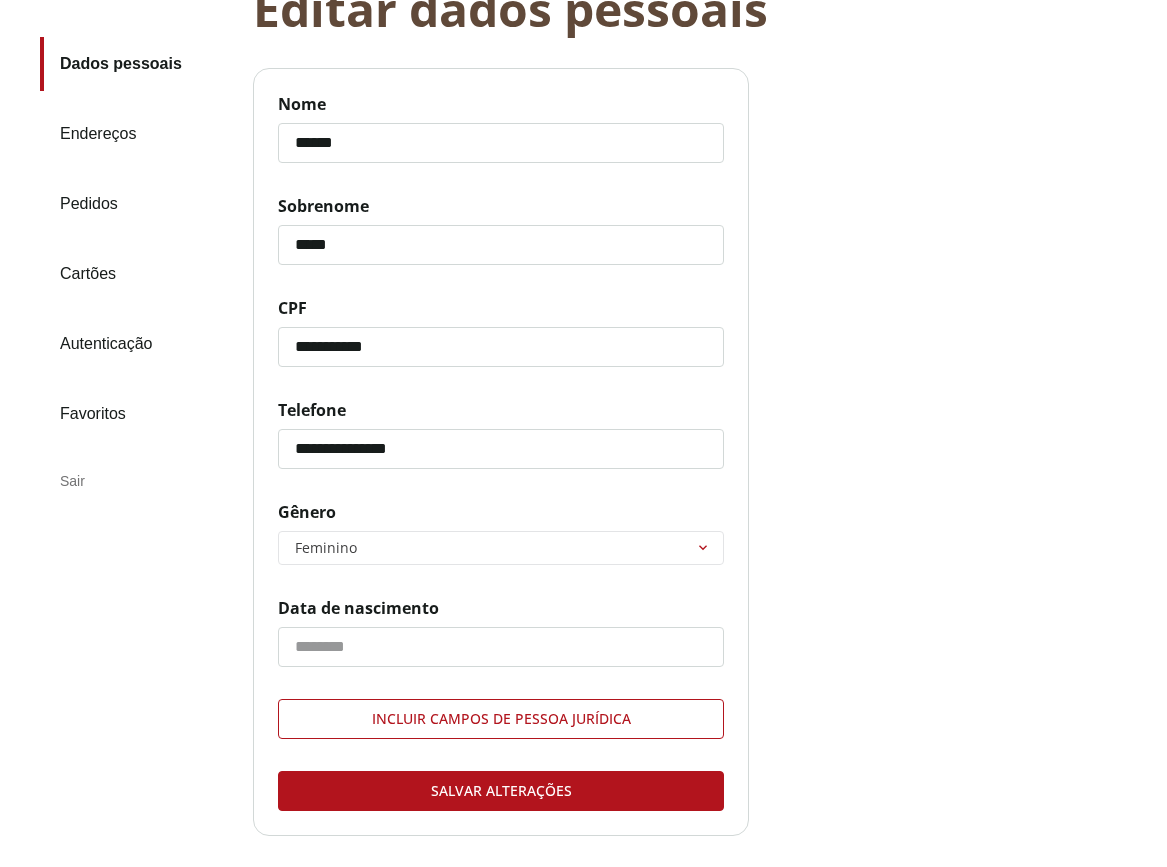 scroll, scrollTop: 200, scrollLeft: 0, axis: vertical 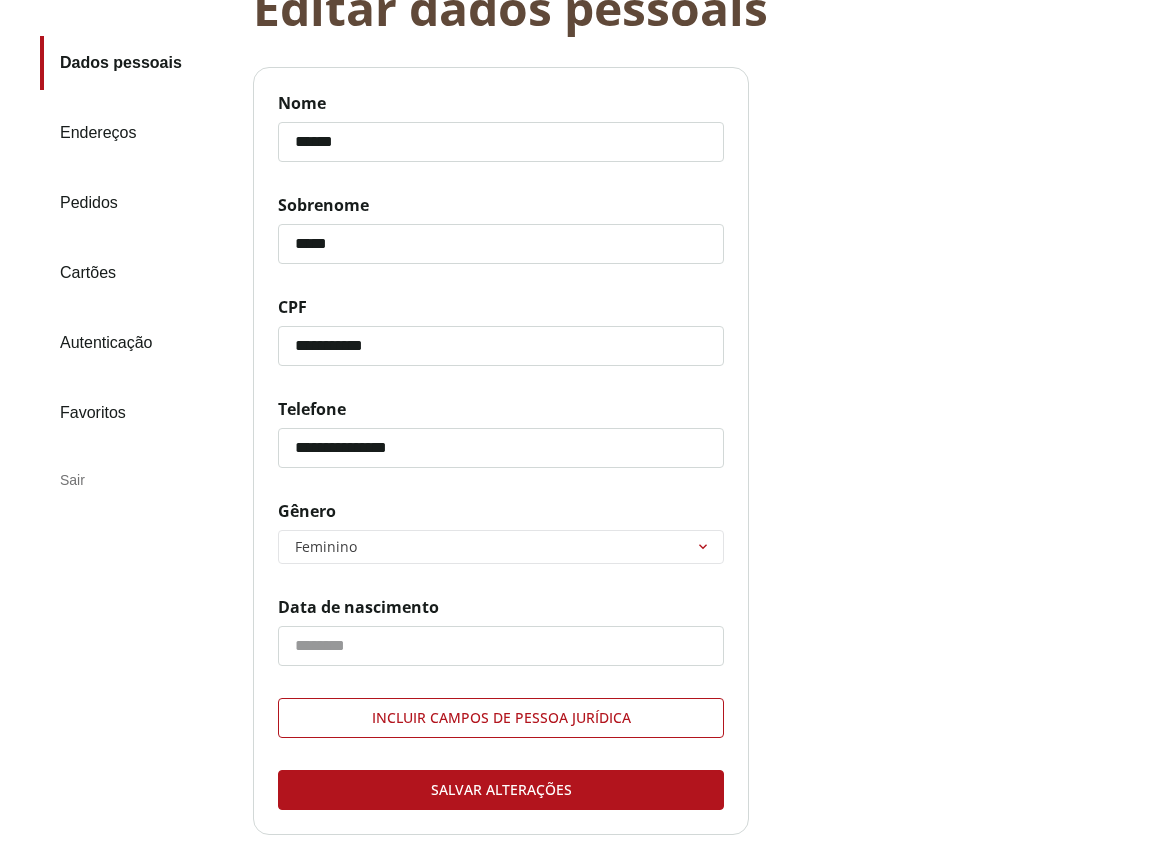 click on "Data de nascimento" 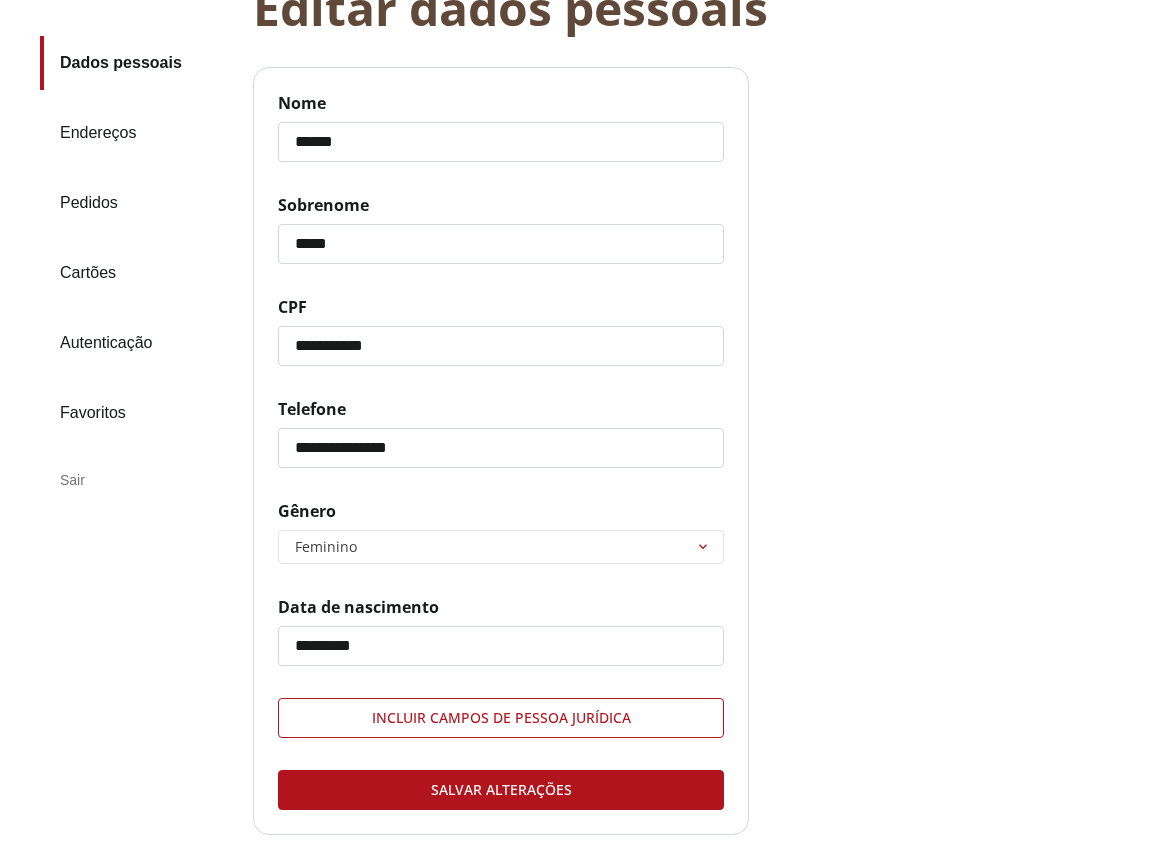 type on "*********" 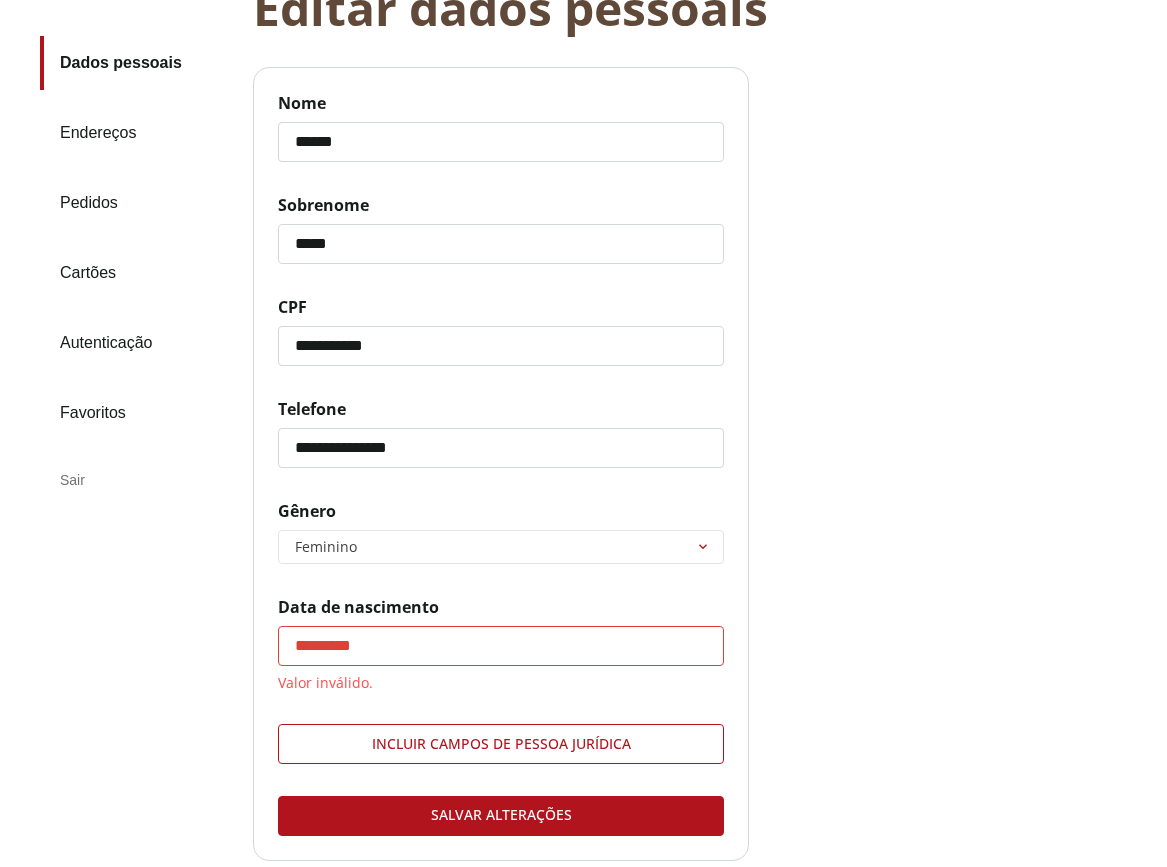type 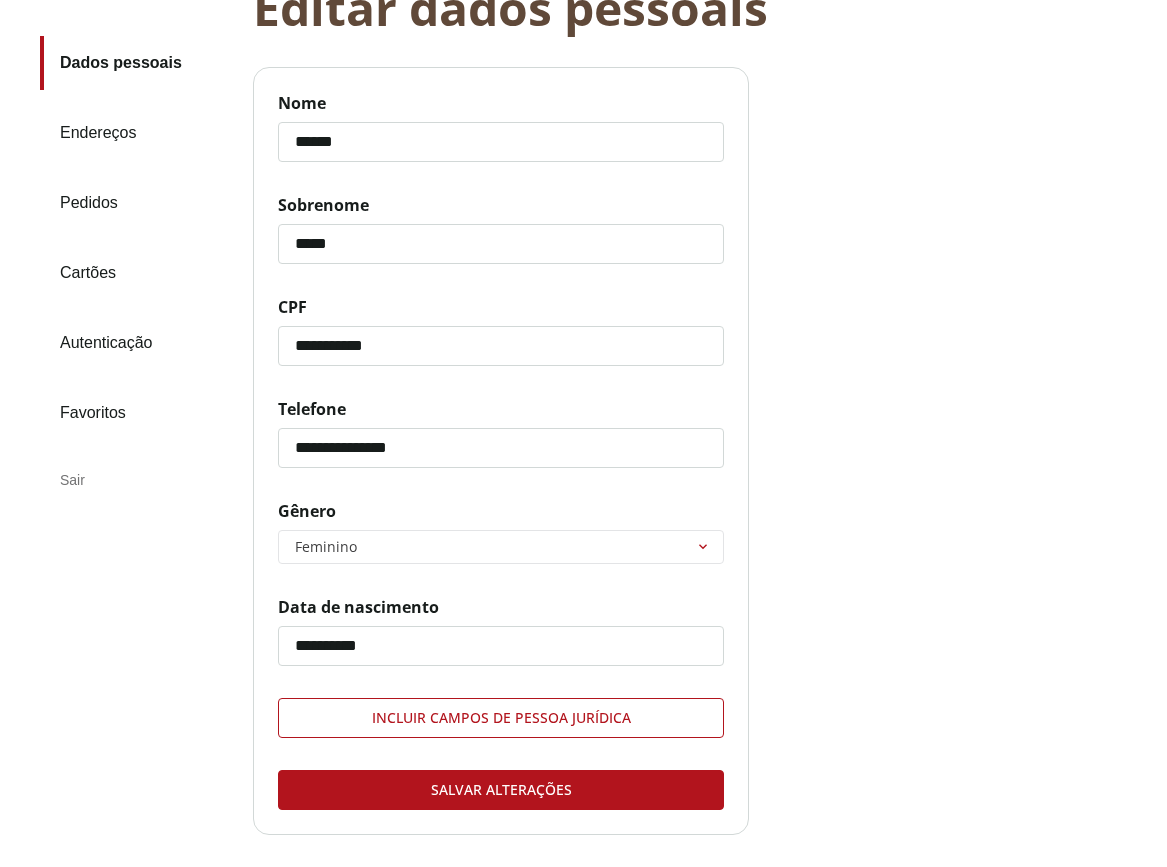scroll, scrollTop: 344, scrollLeft: 0, axis: vertical 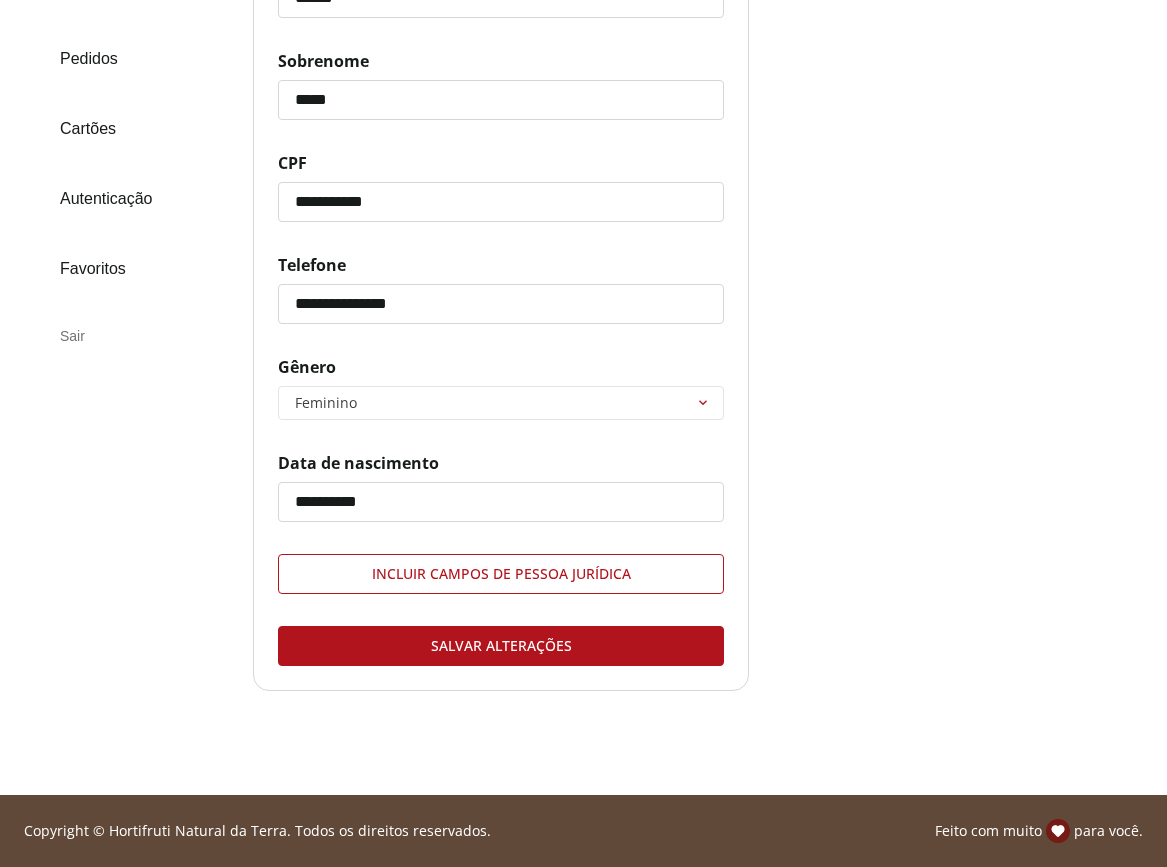 type on "**********" 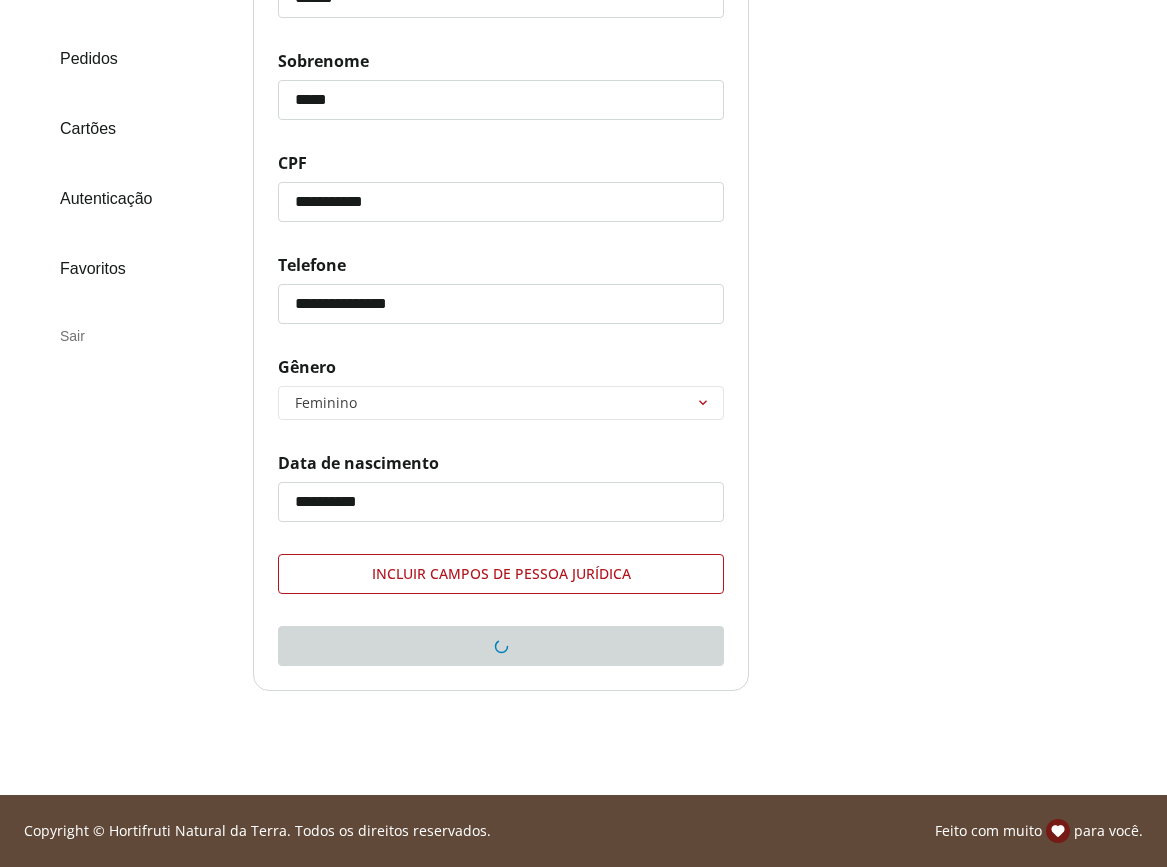 scroll, scrollTop: 0, scrollLeft: 0, axis: both 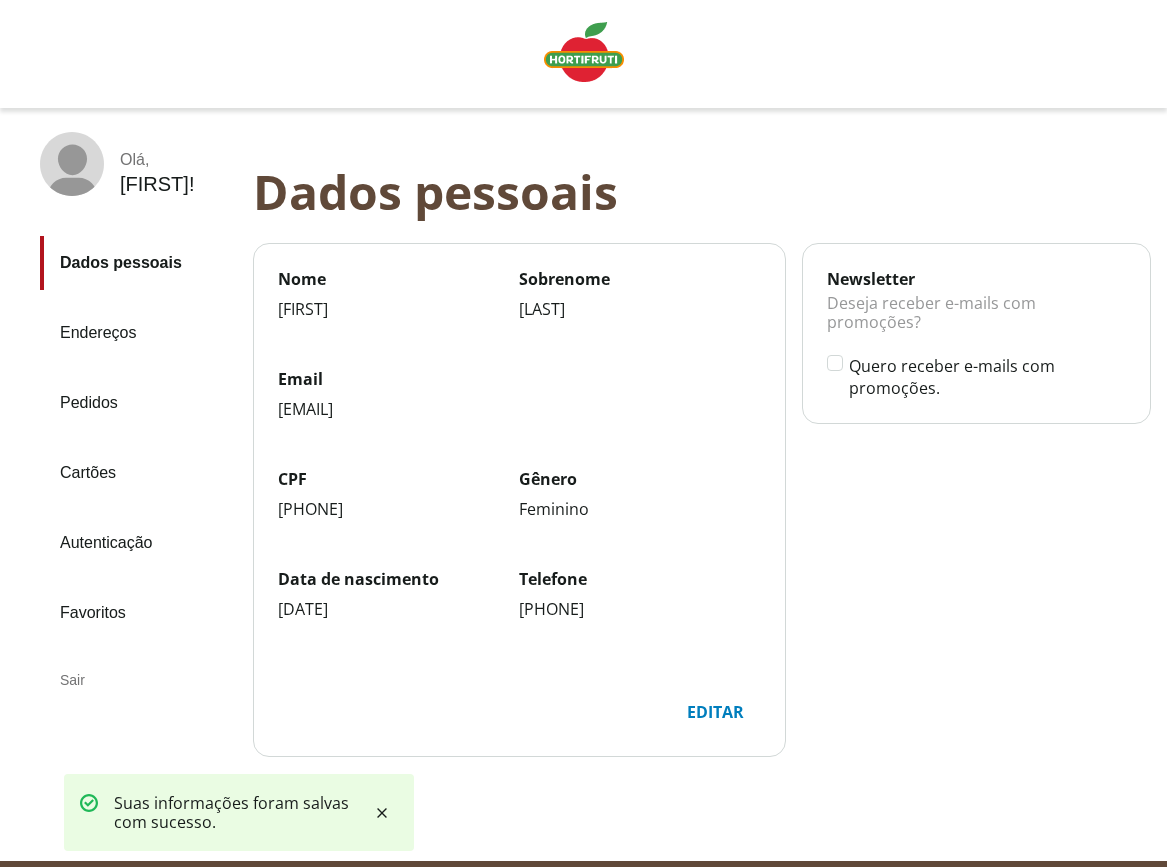 click on "Endereços" at bounding box center [138, 333] 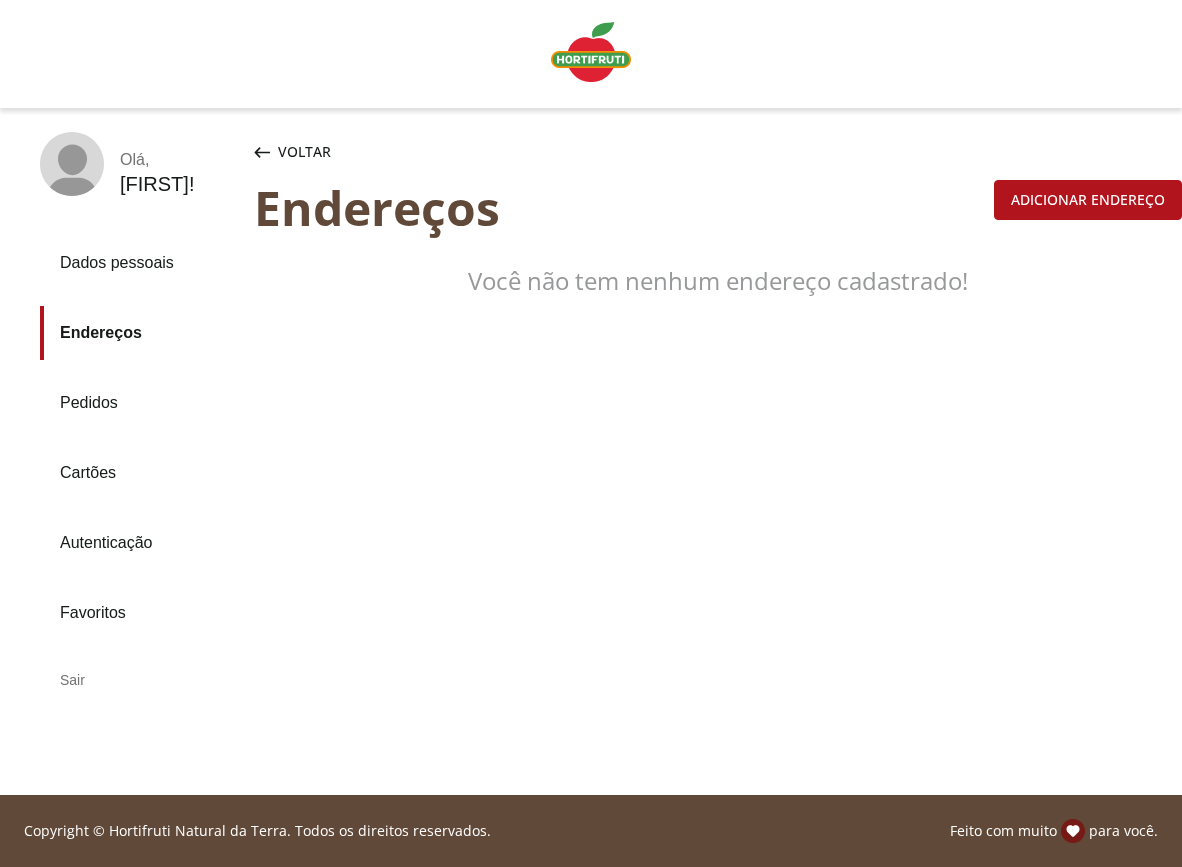 click on "Adicionar endereço" at bounding box center [1088, 200] 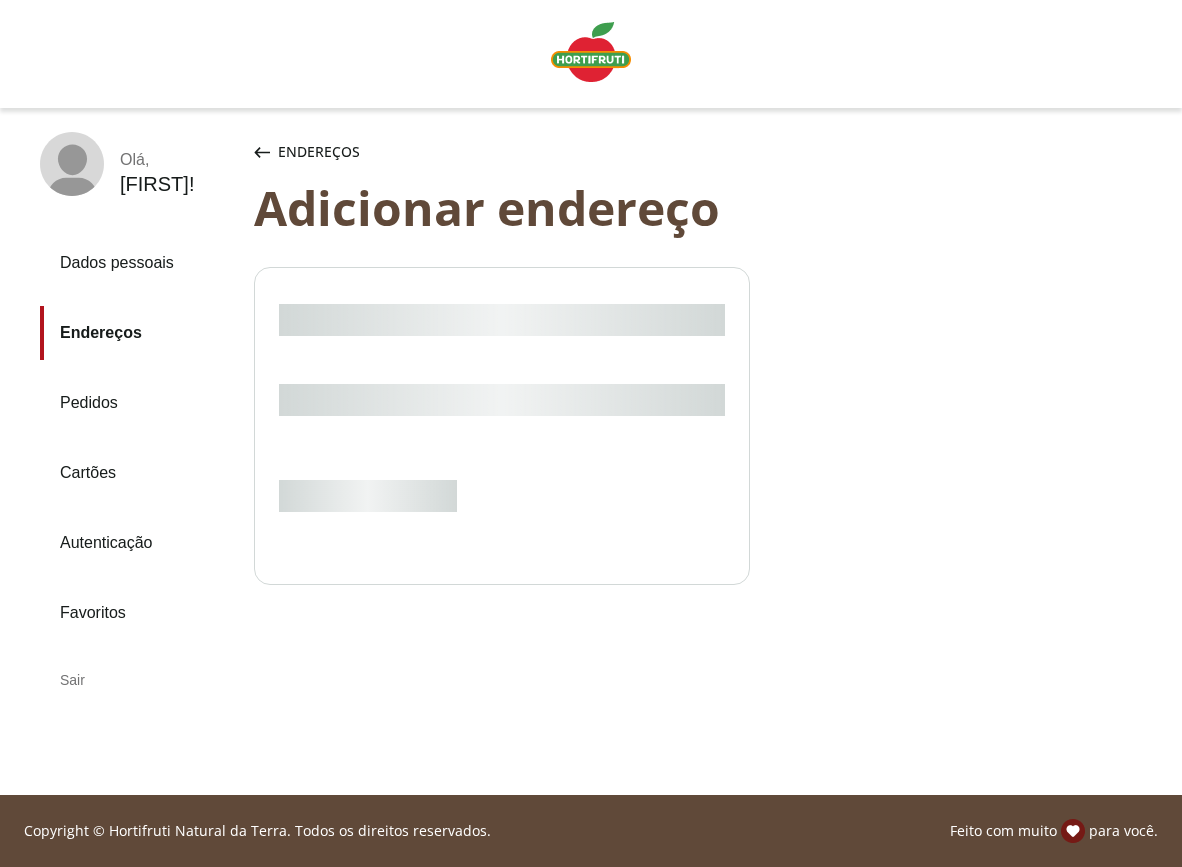 select on "***" 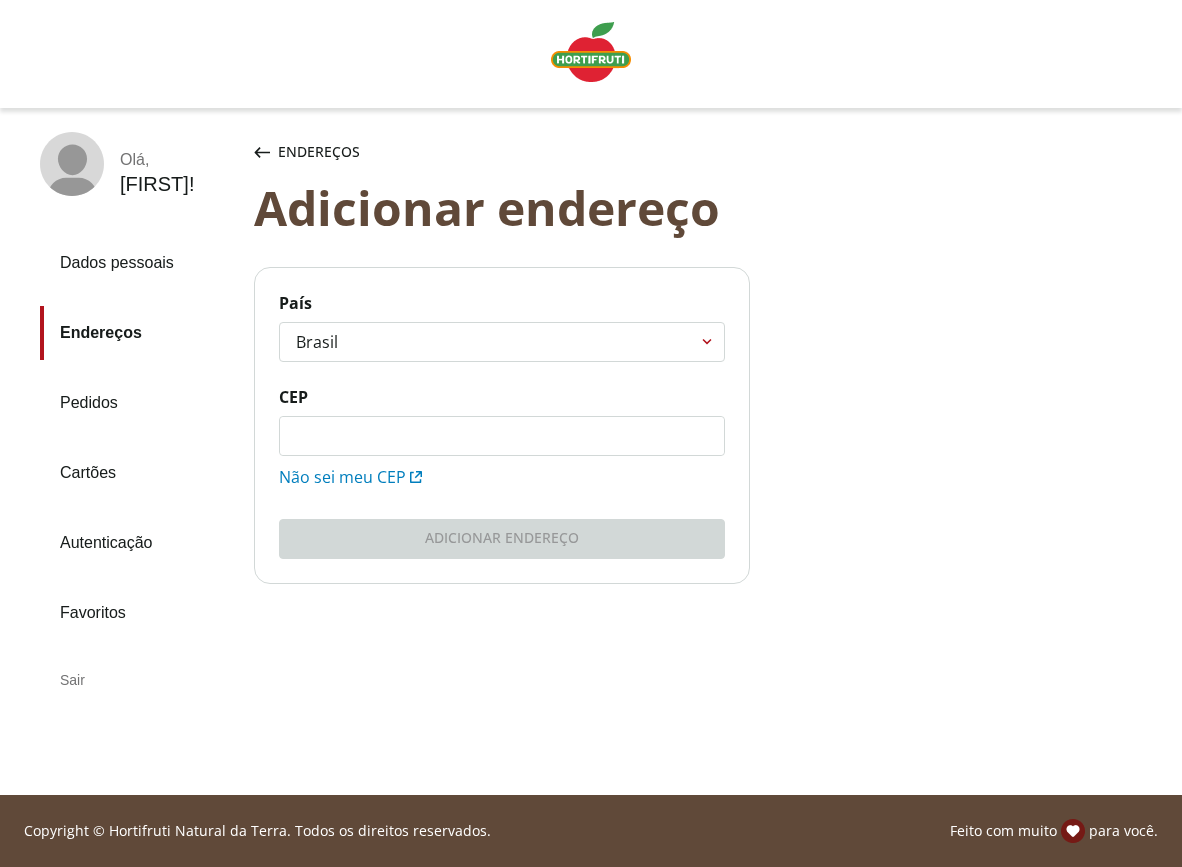 click on "CEP" 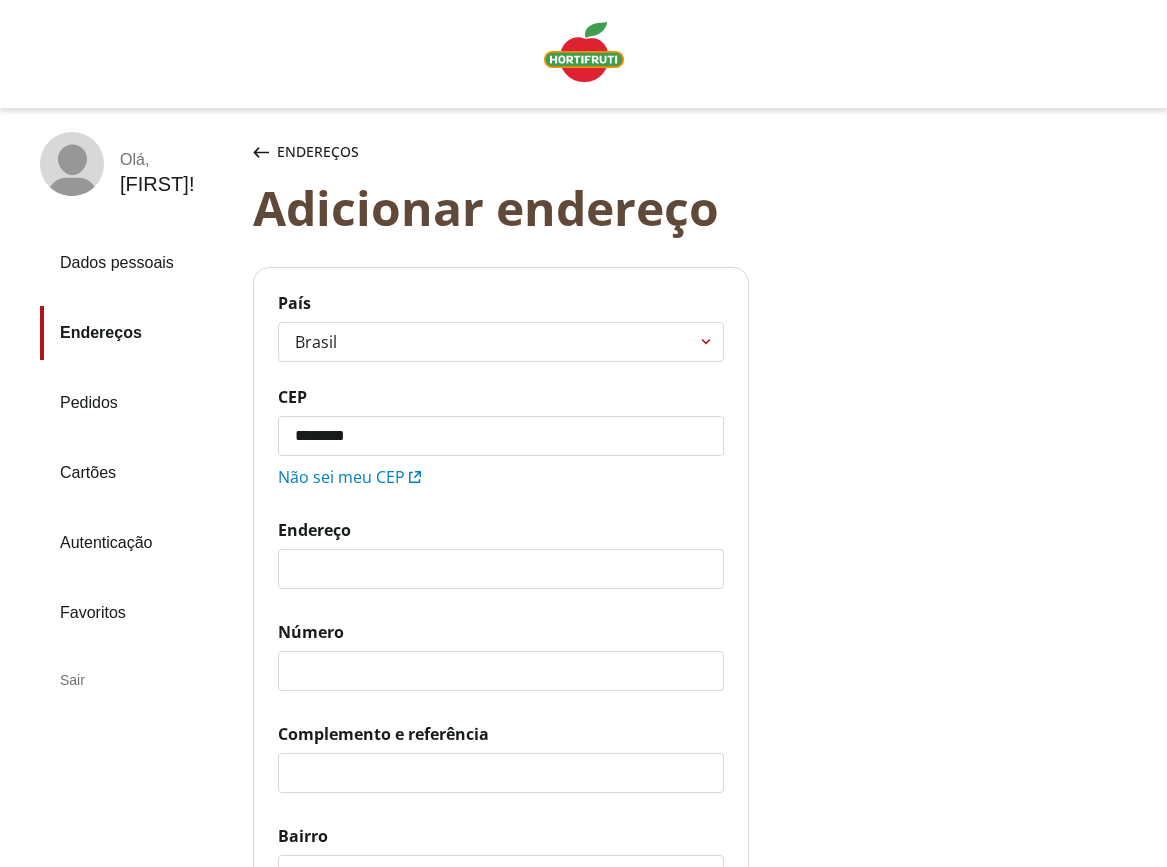 type on "*********" 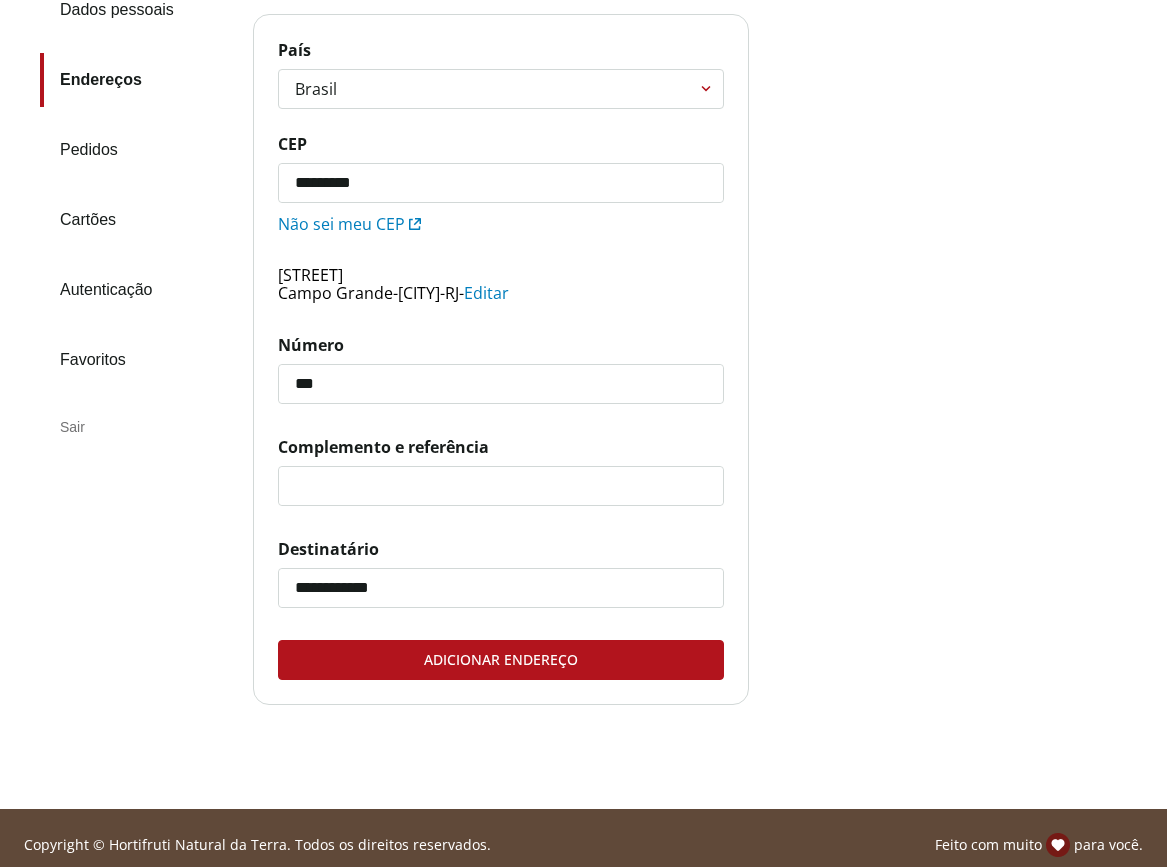 scroll, scrollTop: 267, scrollLeft: 0, axis: vertical 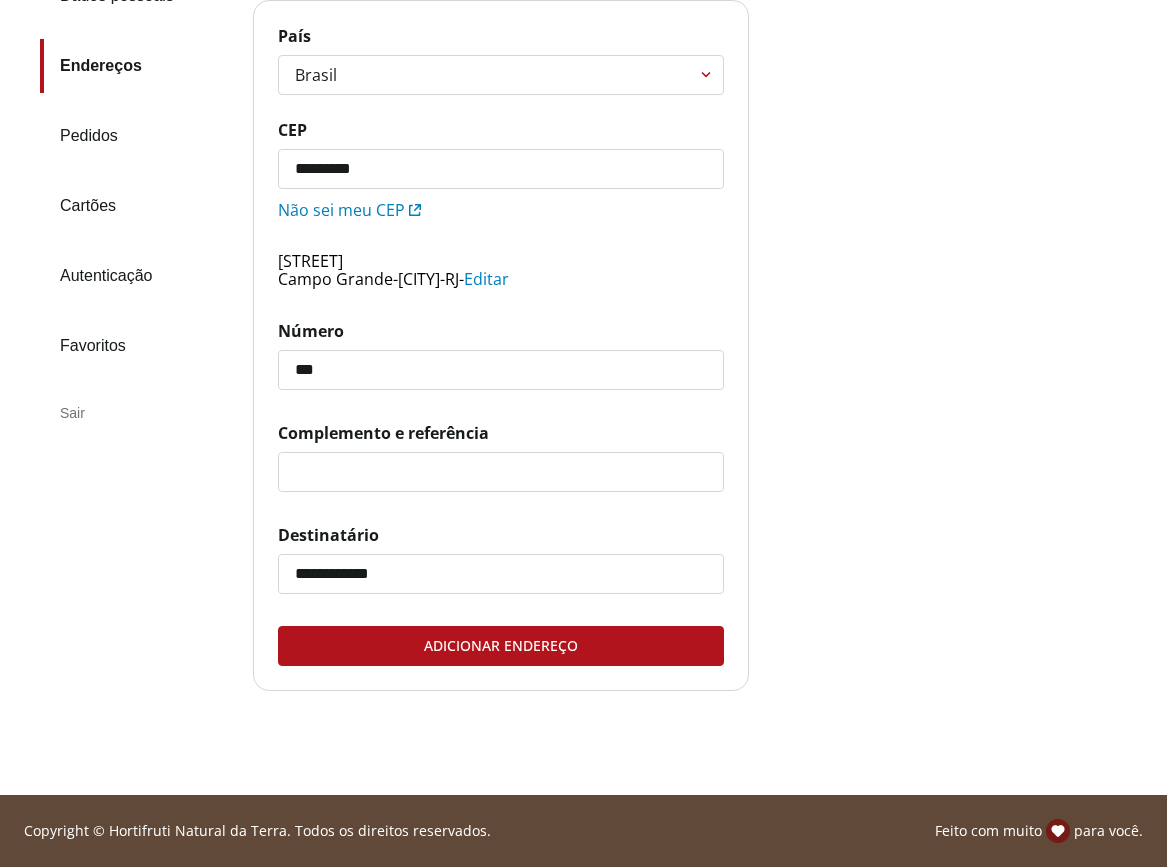 type on "***" 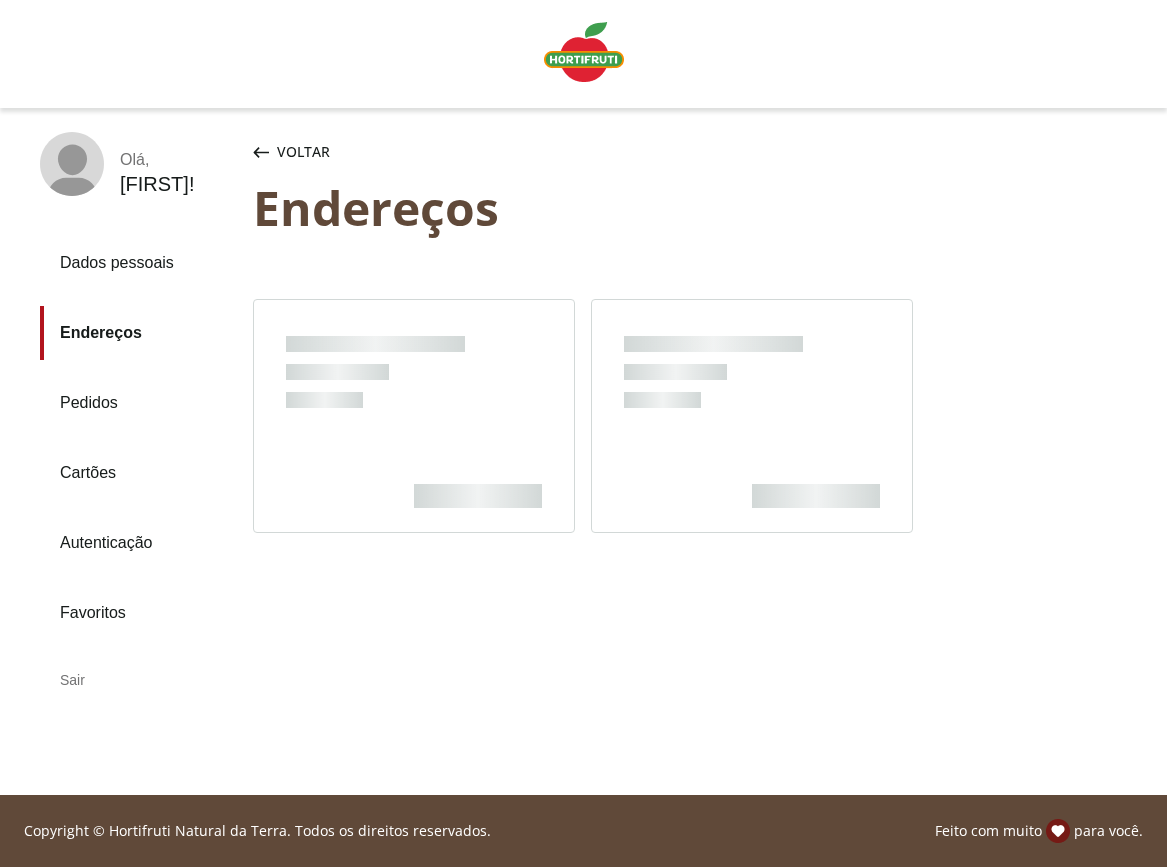 scroll, scrollTop: 0, scrollLeft: 0, axis: both 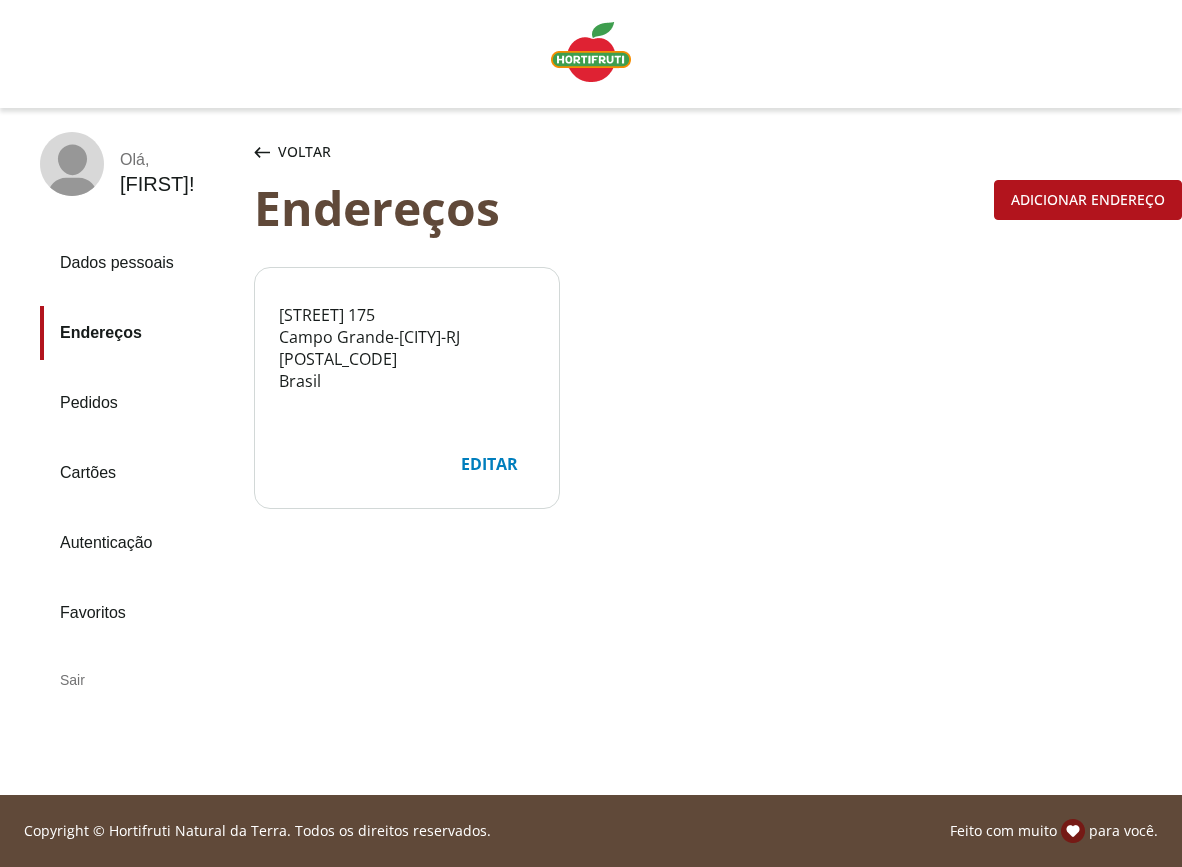 click on "Pedidos" at bounding box center (139, 403) 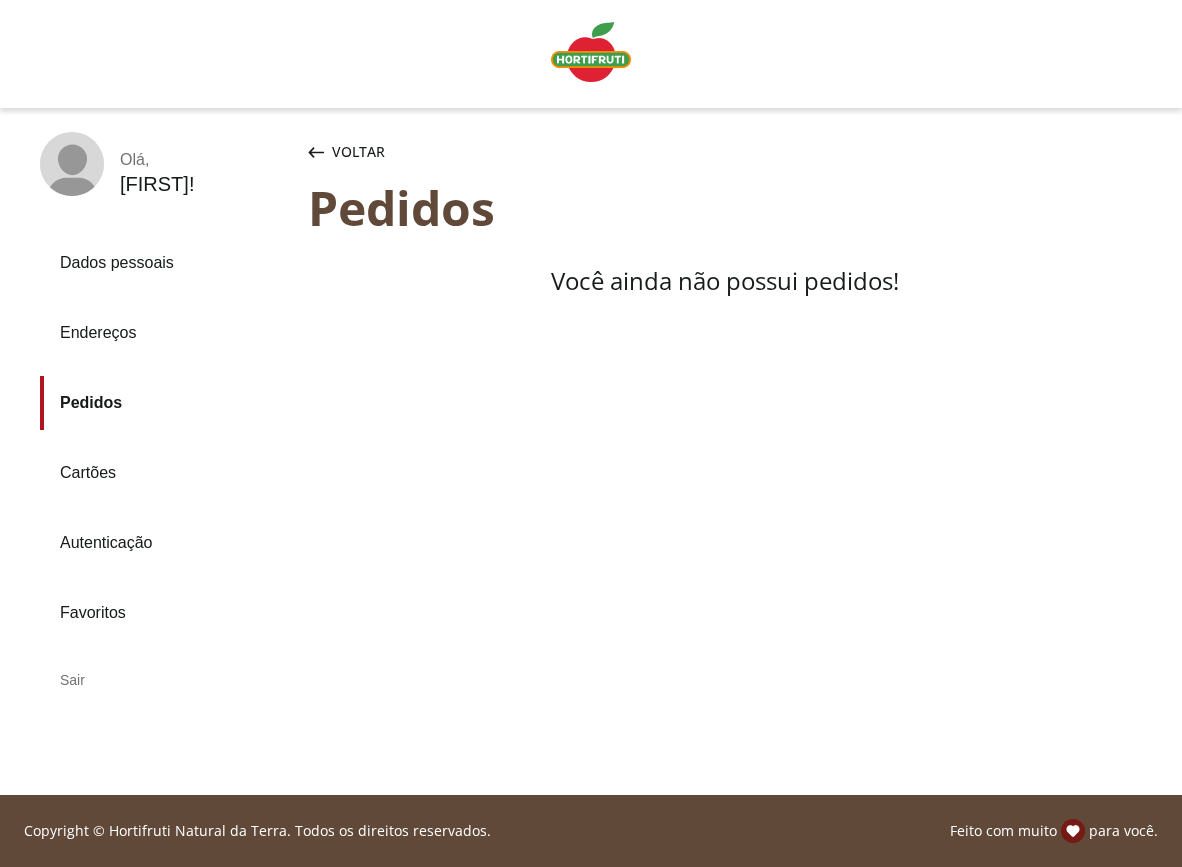 click on "Cartões" at bounding box center (166, 473) 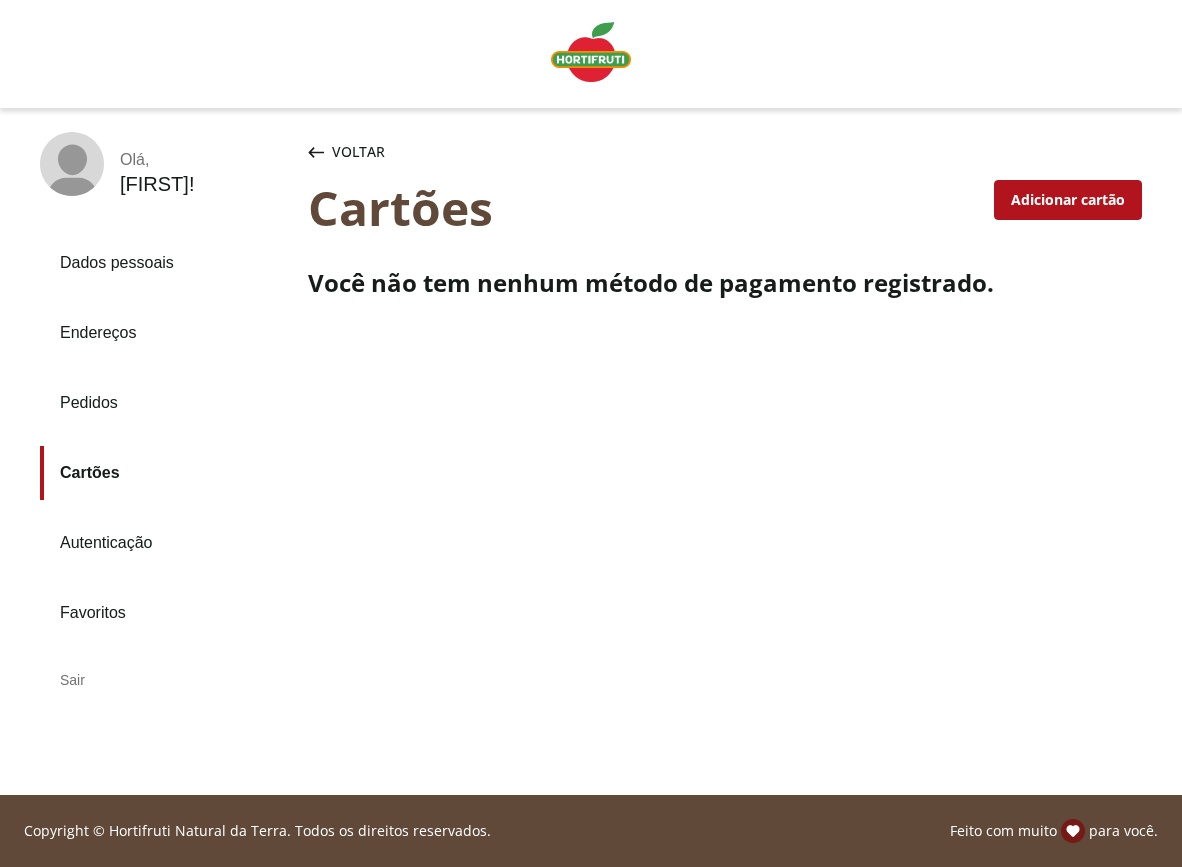 click on "Autenticação" at bounding box center (166, 543) 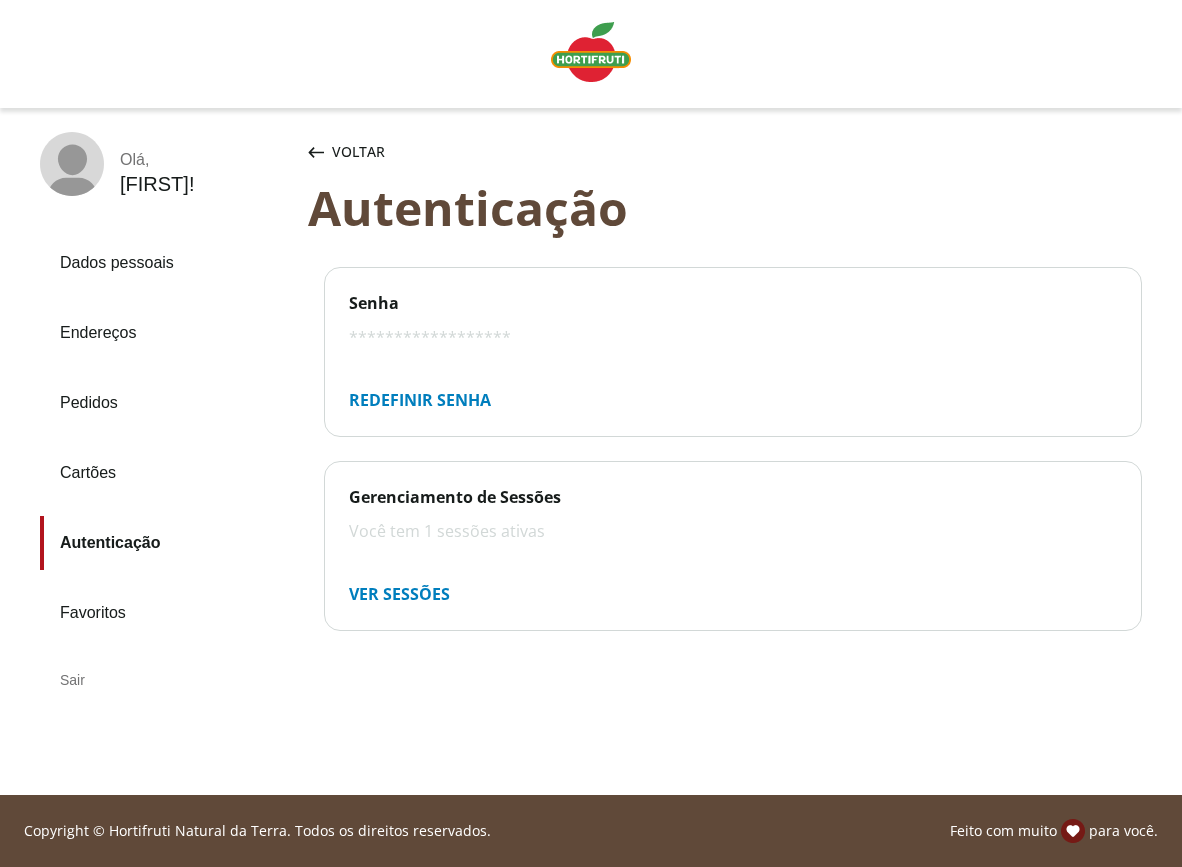 click on "Favoritos" at bounding box center (166, 613) 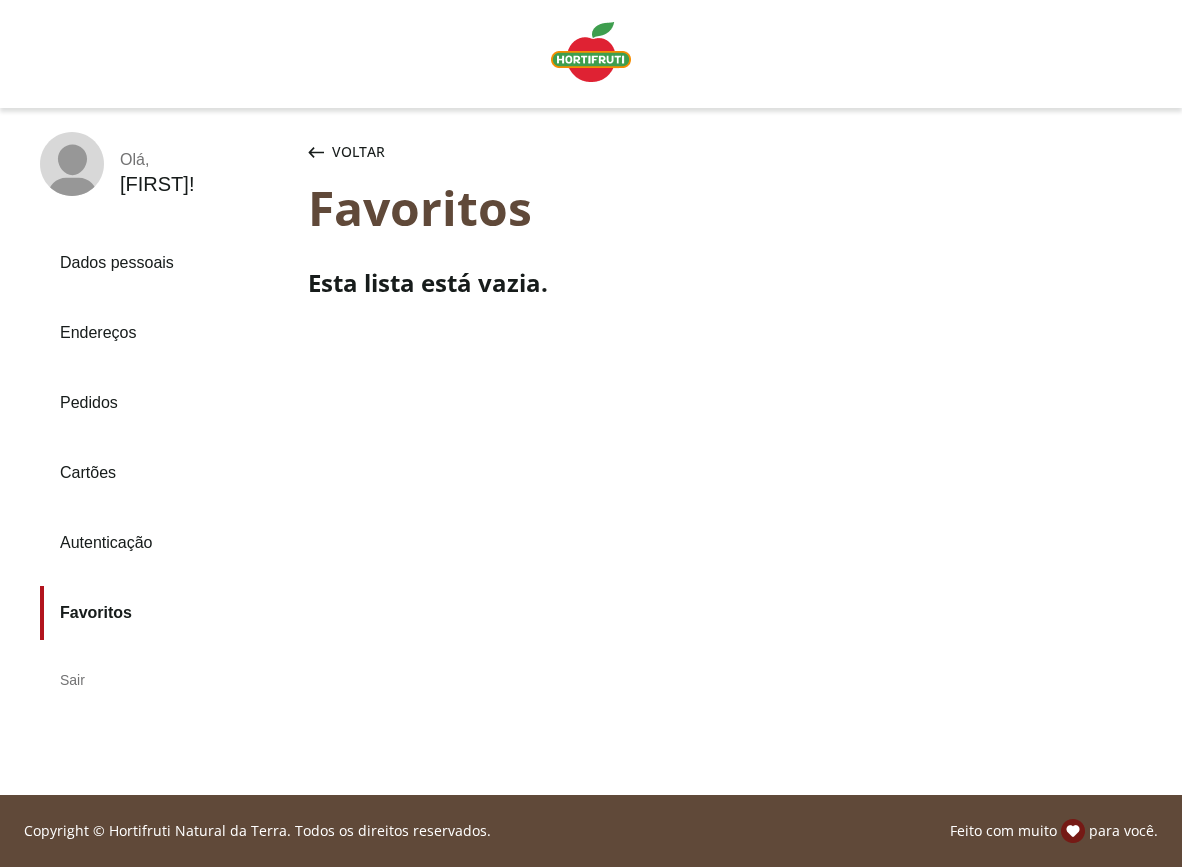 click on "Dados pessoais" at bounding box center [166, 263] 